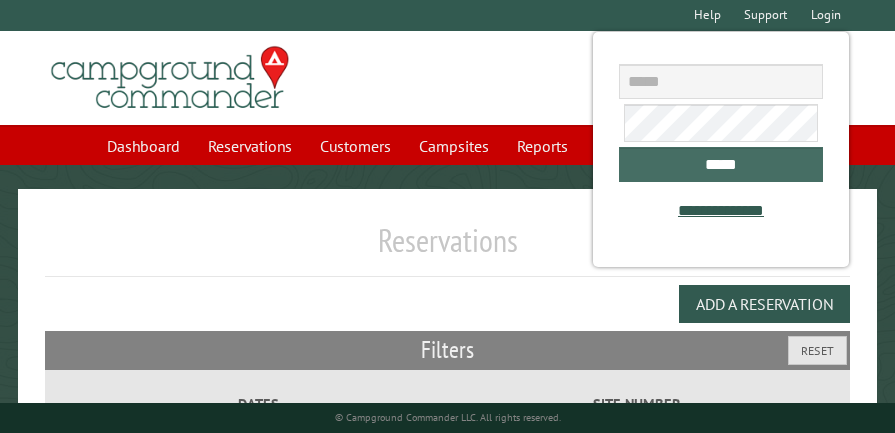 scroll, scrollTop: 0, scrollLeft: 0, axis: both 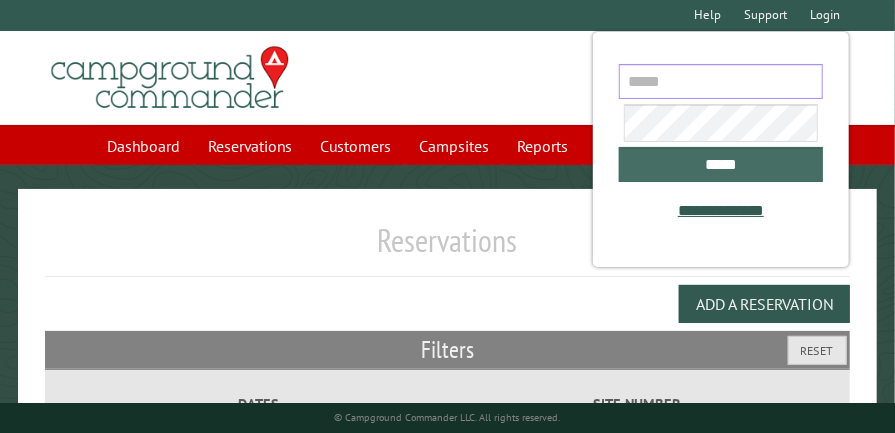 type on "**********" 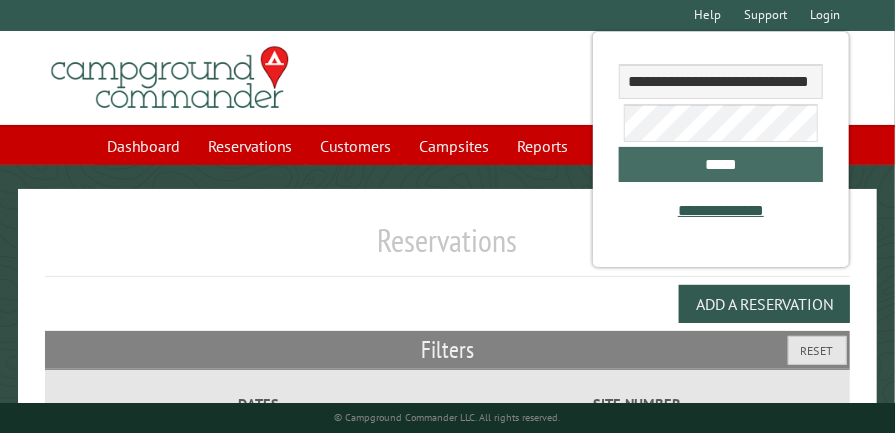click on "*****" at bounding box center [721, 164] 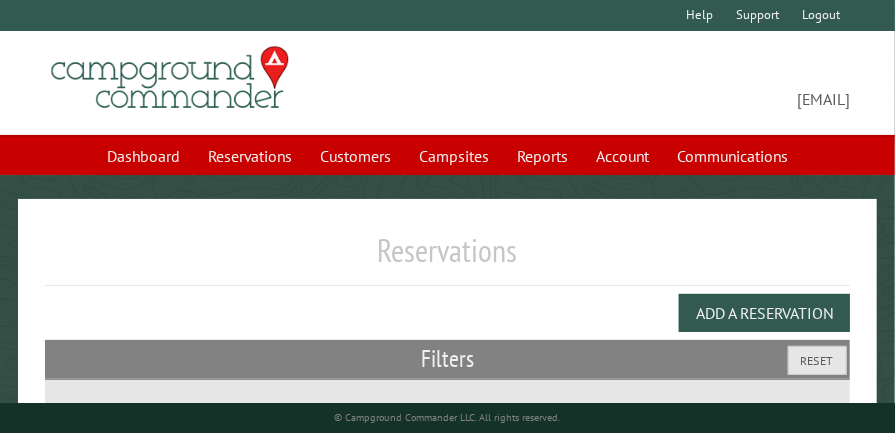 select on "***" 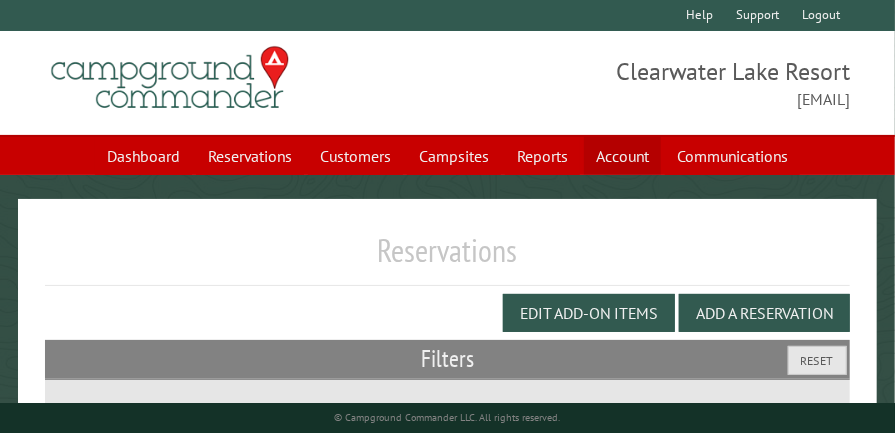 click on "Account" at bounding box center (622, 156) 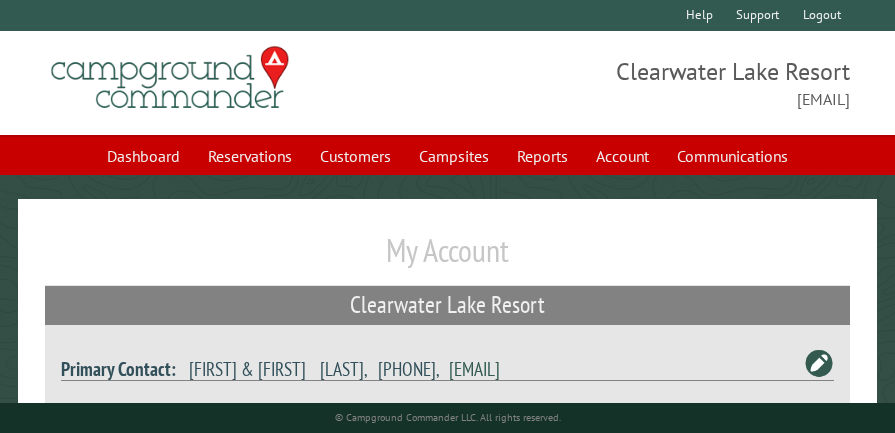scroll, scrollTop: 0, scrollLeft: 0, axis: both 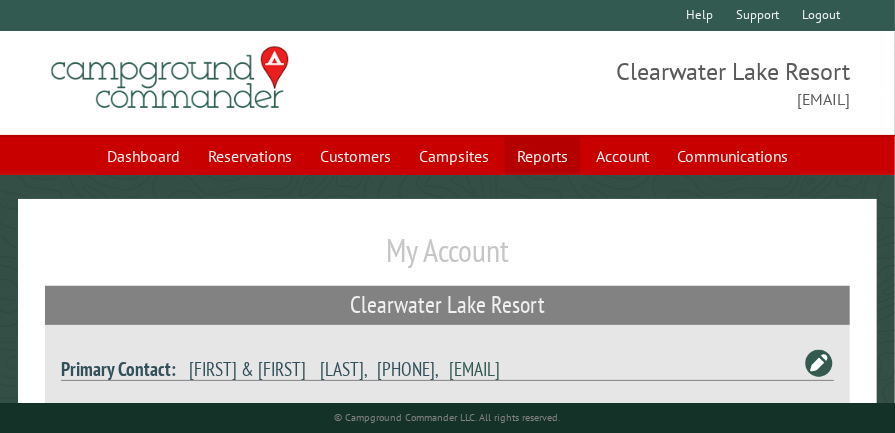 click on "Reports" at bounding box center (542, 156) 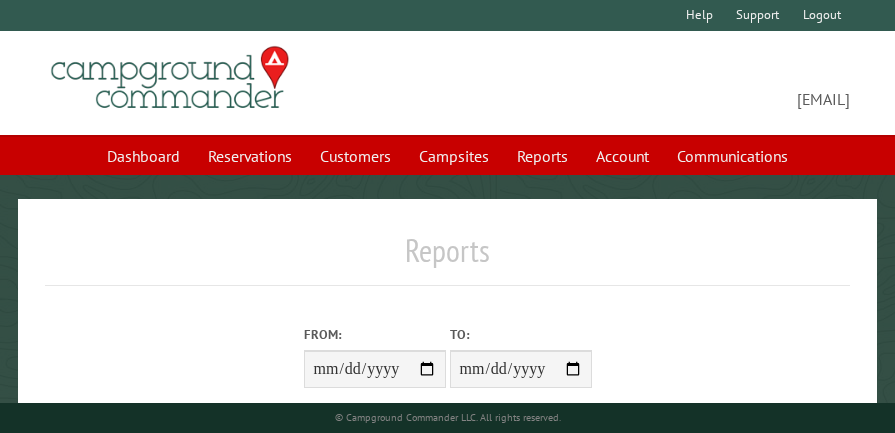 scroll, scrollTop: 0, scrollLeft: 0, axis: both 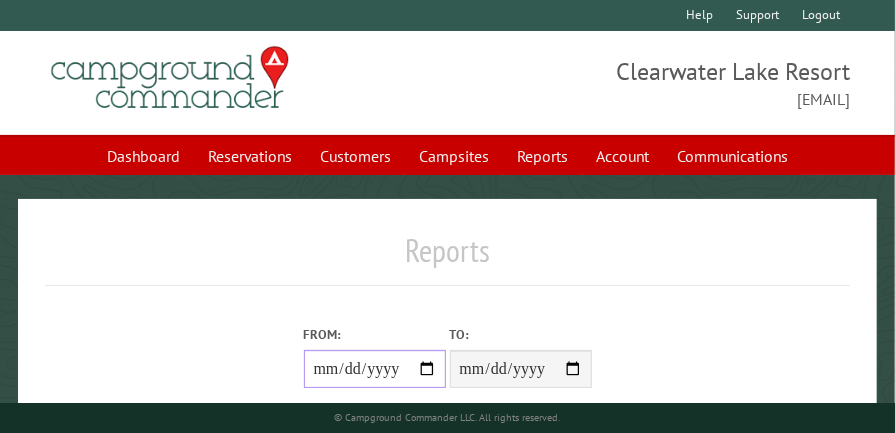 click on "From:" at bounding box center (375, 369) 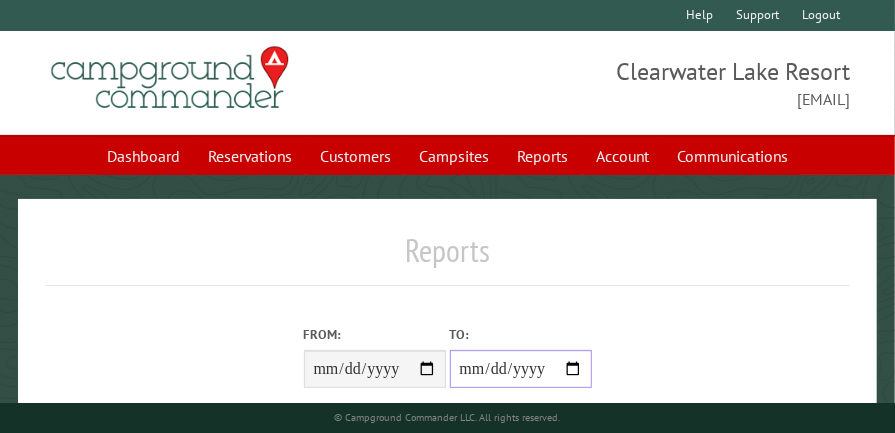 click on "**********" at bounding box center (521, 369) 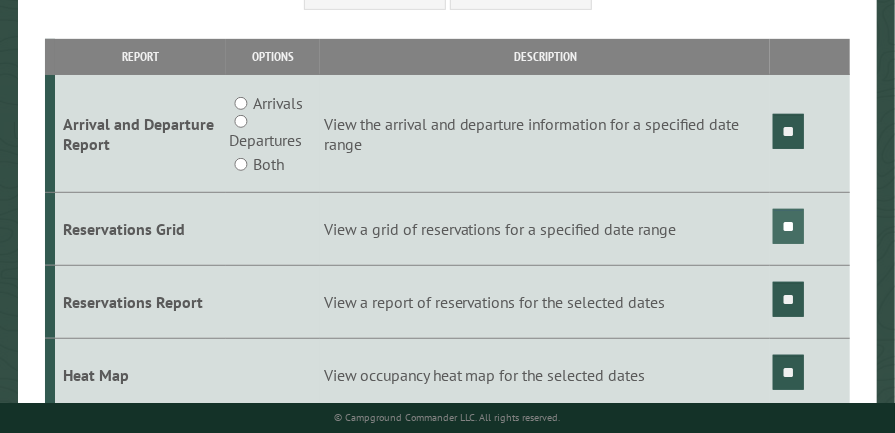 click on "**" at bounding box center (788, 226) 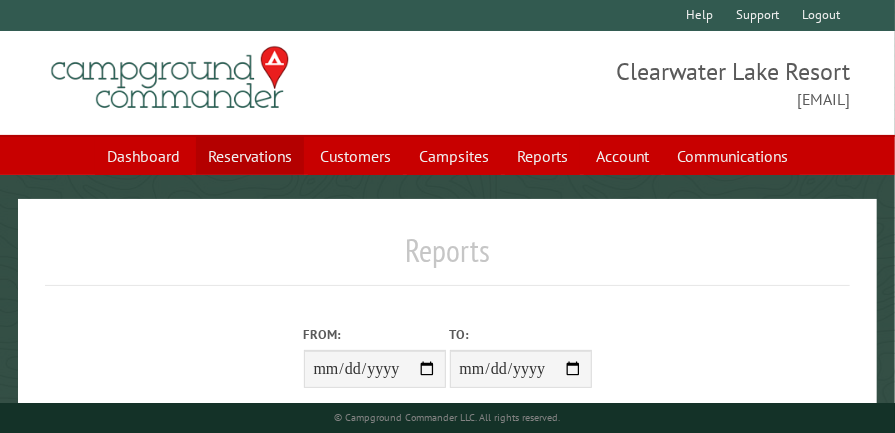 click on "Reservations" at bounding box center [250, 156] 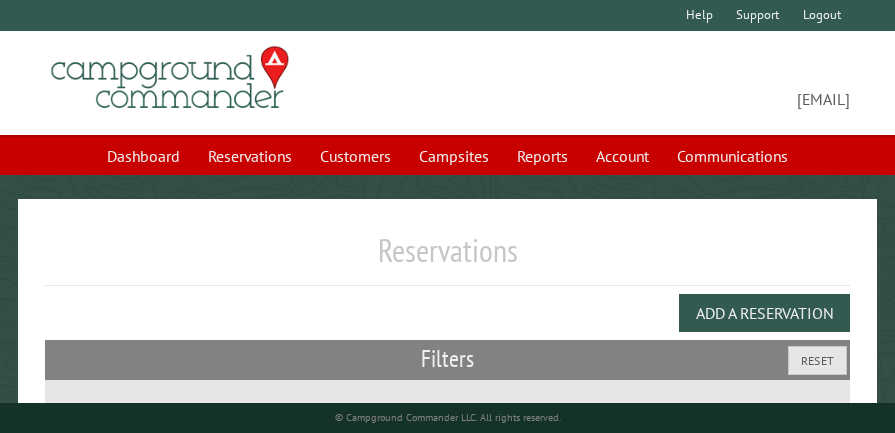 scroll, scrollTop: 0, scrollLeft: 0, axis: both 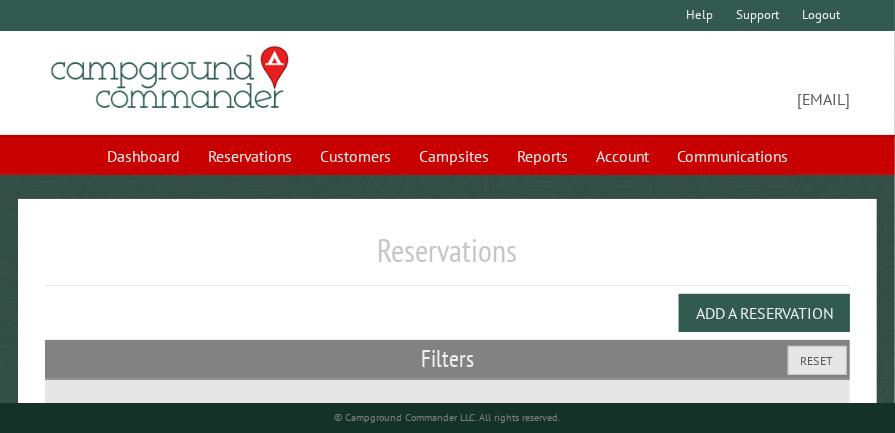 select on "***" 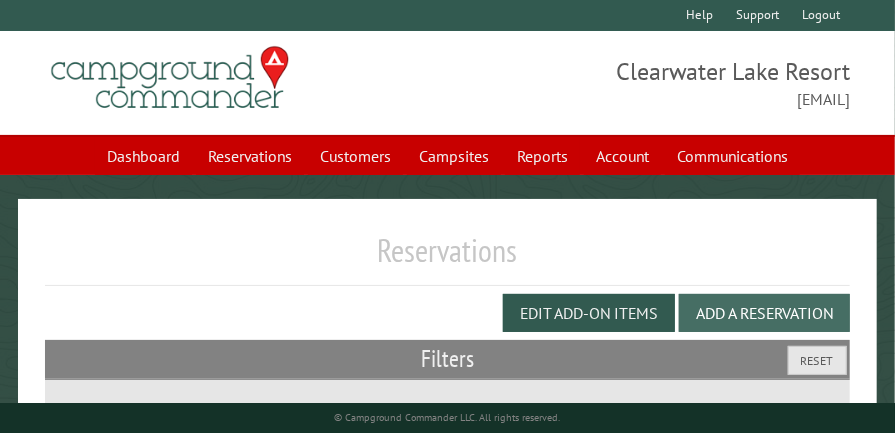 click on "Add a Reservation" at bounding box center (764, 313) 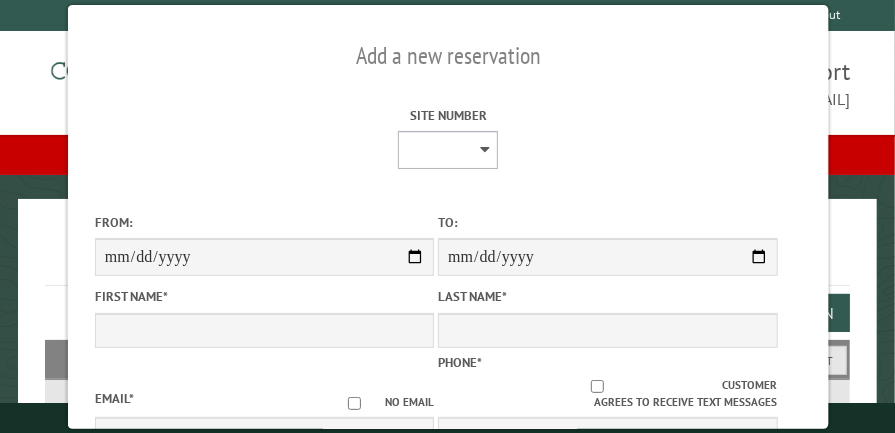 click on "* * * * * * * * * ** ** ** ** ** ** ** ** ** ** ** ** ** ** ** ** ** ** ** ** ** ** ** ** ** ** ** ** ** **** **** **** **** **** **** **** ****" at bounding box center (448, 150) 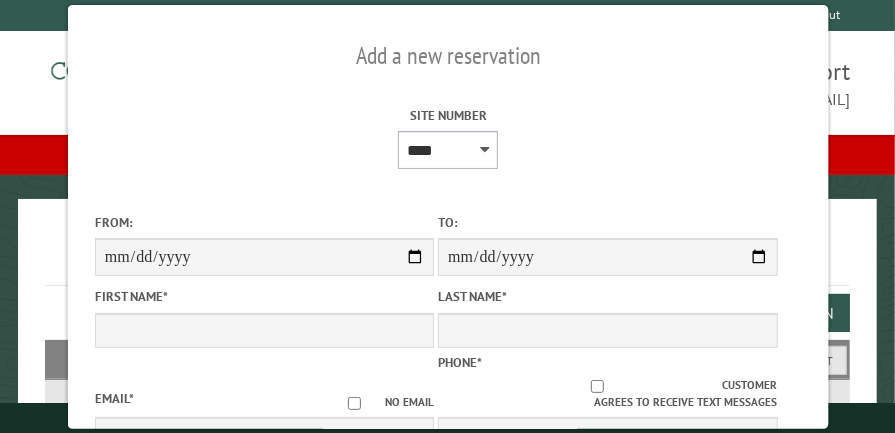 click on "* * * * * * * * * ** ** ** ** ** ** ** ** ** ** ** ** ** ** ** ** ** ** ** ** ** ** ** ** ** ** ** ** ** **** **** **** **** **** **** **** ****" at bounding box center [448, 150] 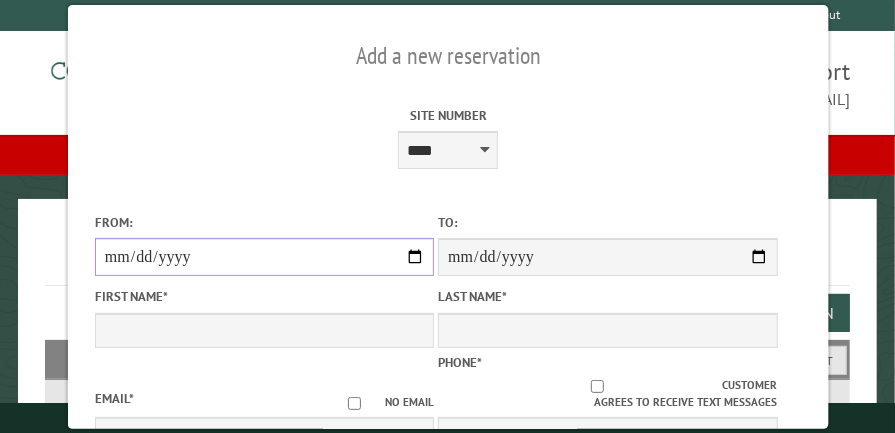 click on "From:" at bounding box center [263, 257] 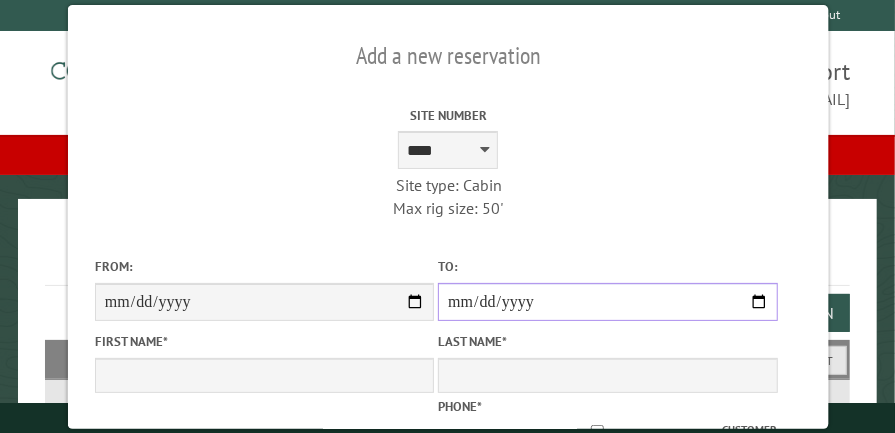 click on "**********" at bounding box center [606, 302] 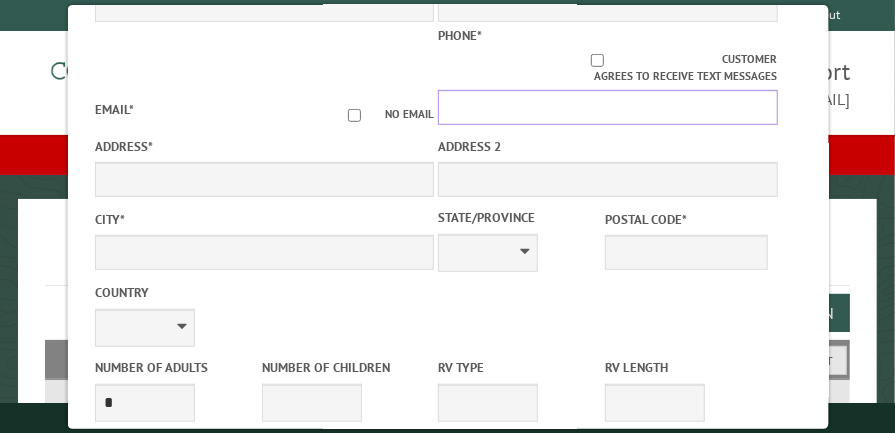 click on "Phone *" at bounding box center (606, 107) 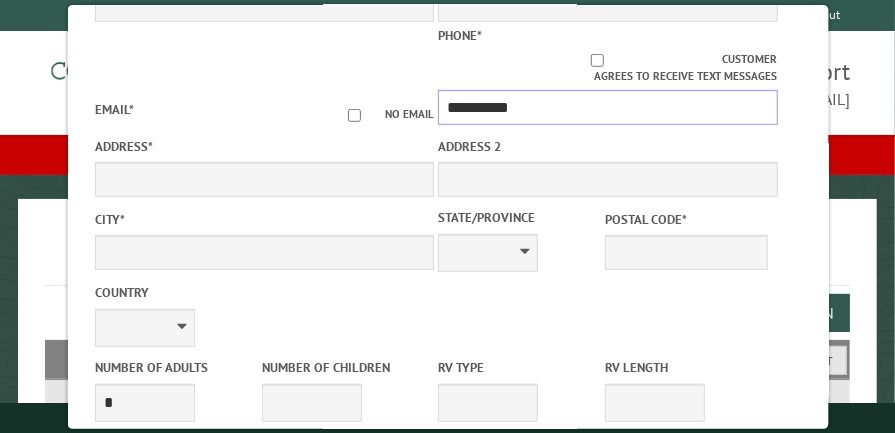 scroll, scrollTop: 0, scrollLeft: 0, axis: both 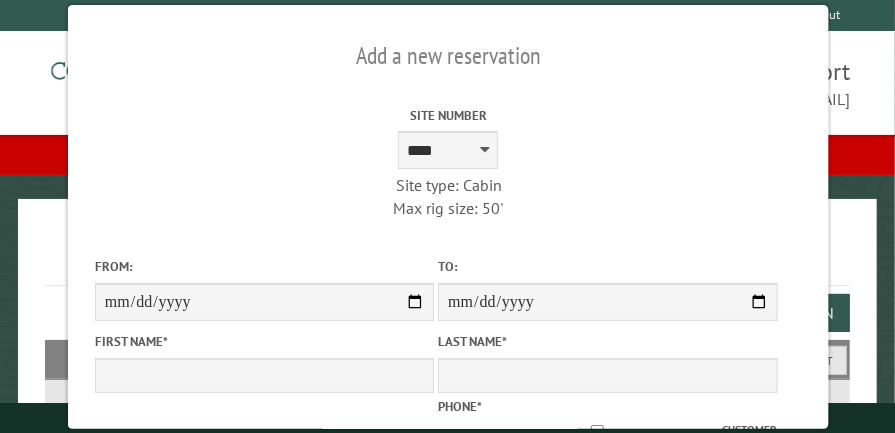 type on "**********" 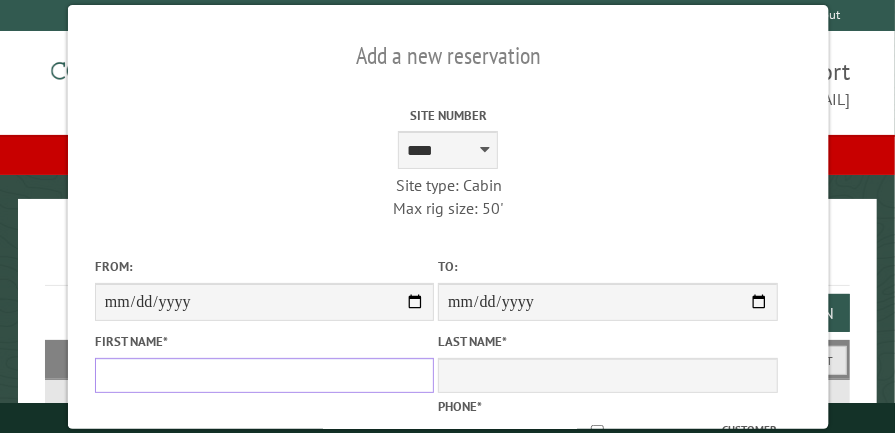 click on "First Name *" at bounding box center [263, 375] 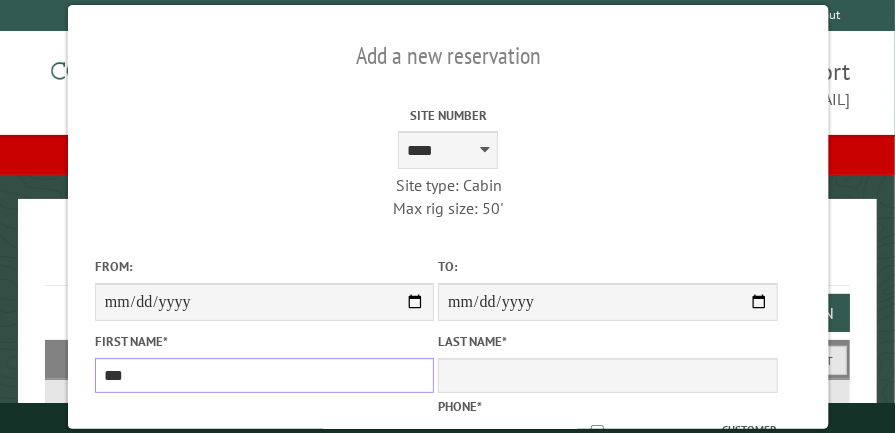 type on "***" 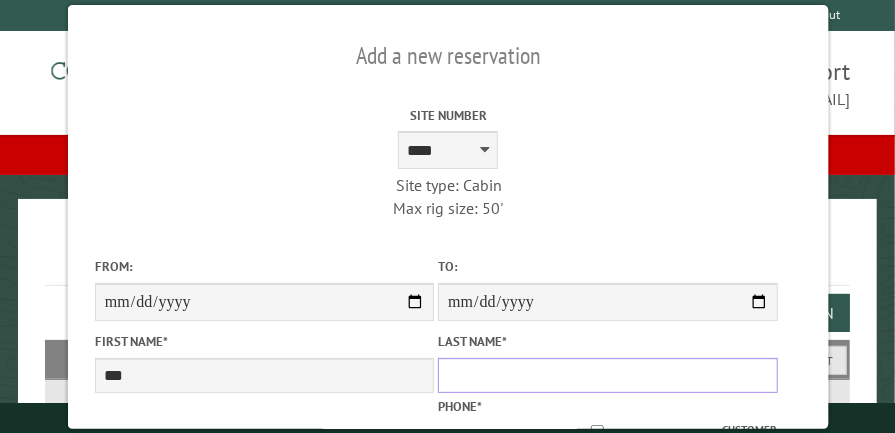 click on "Last Name *" at bounding box center (606, 375) 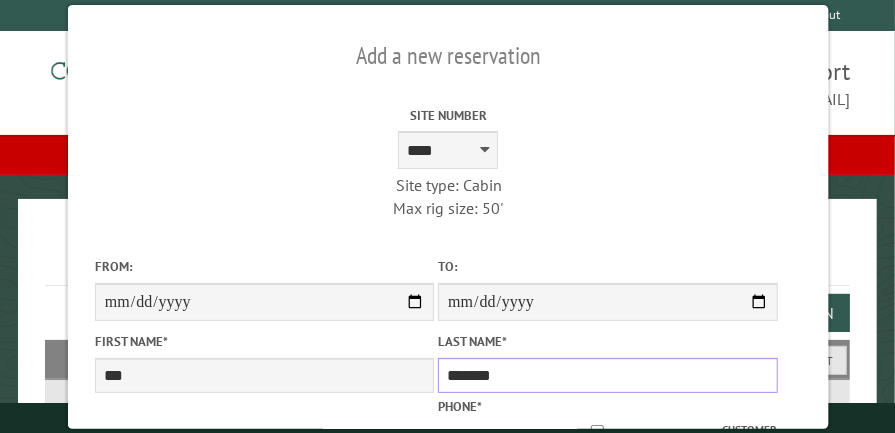 scroll, scrollTop: 371, scrollLeft: 0, axis: vertical 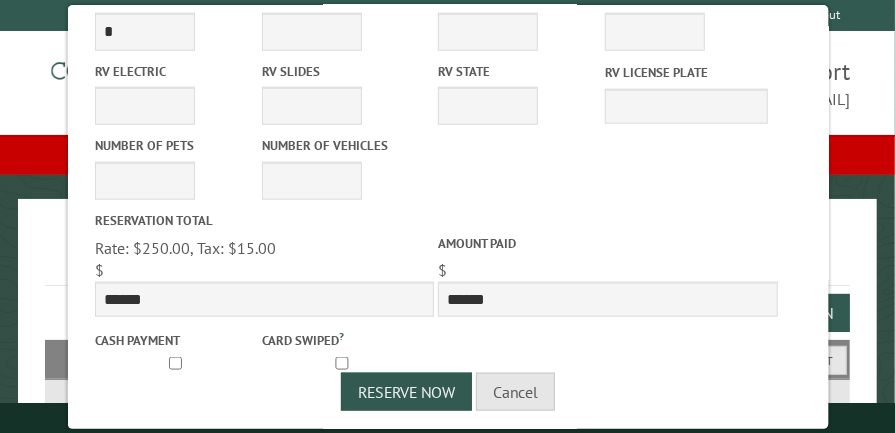 type on "*******" 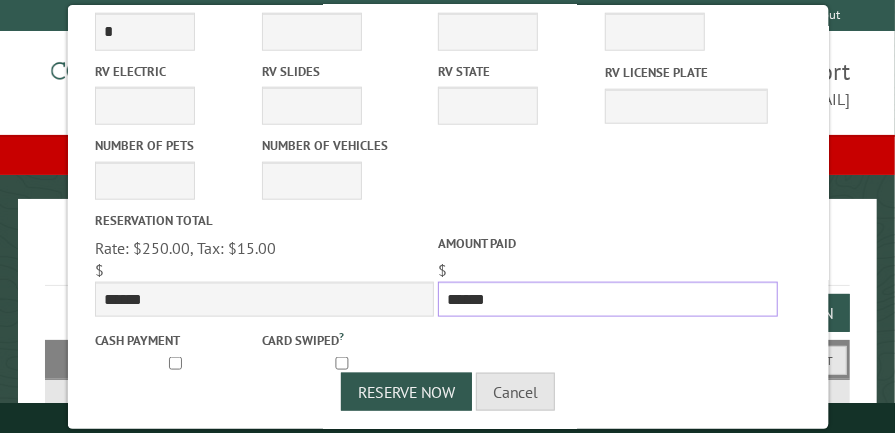 click on "******" at bounding box center (606, 299) 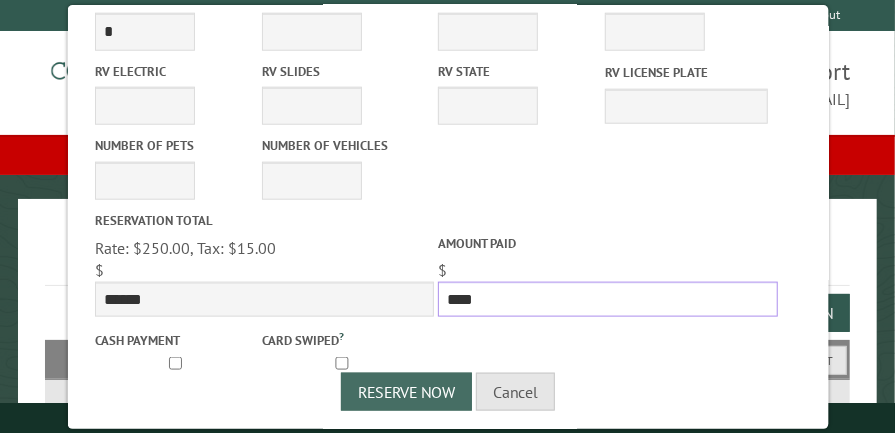 type on "****" 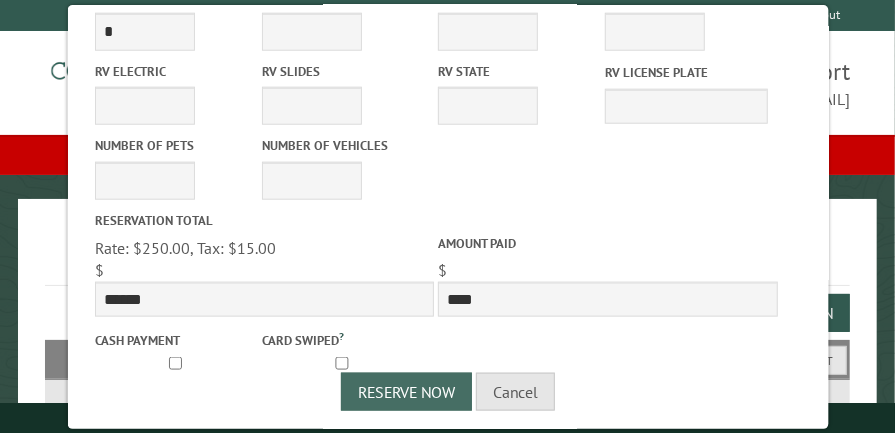 click on "Reserve Now" at bounding box center (406, 392) 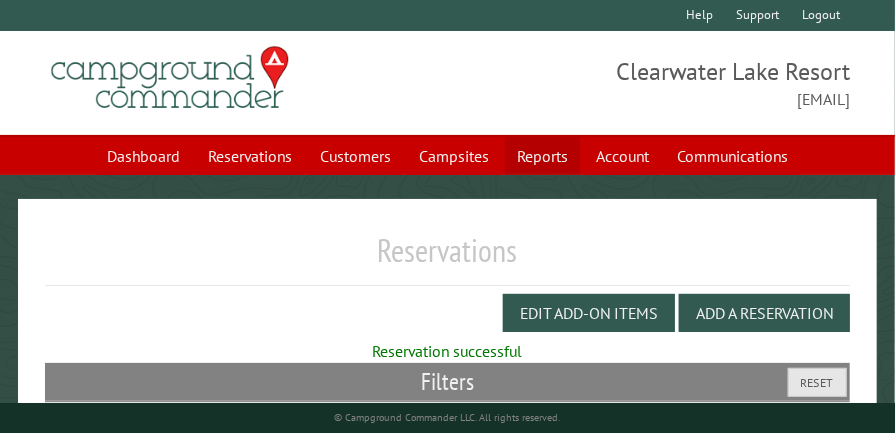 click on "Reports" at bounding box center (542, 156) 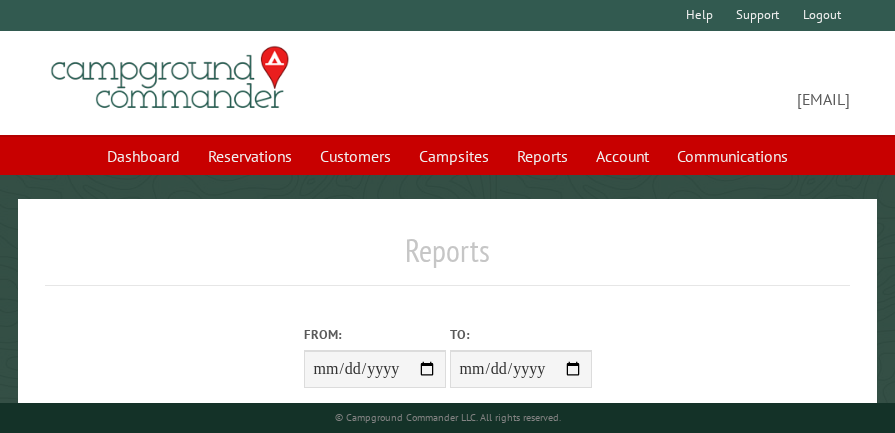 scroll, scrollTop: 0, scrollLeft: 0, axis: both 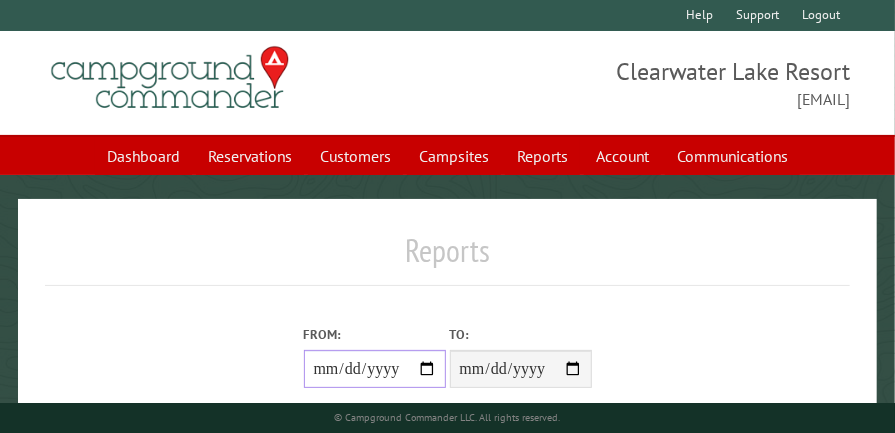 click on "From:" at bounding box center [375, 369] 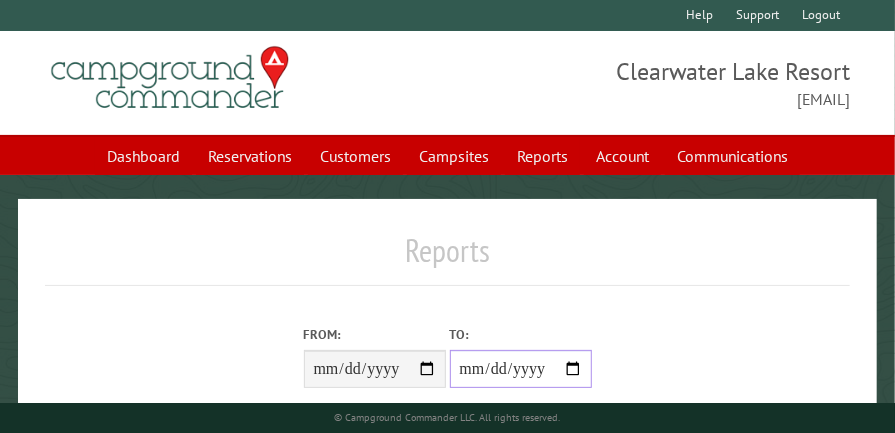 click on "**********" at bounding box center [521, 369] 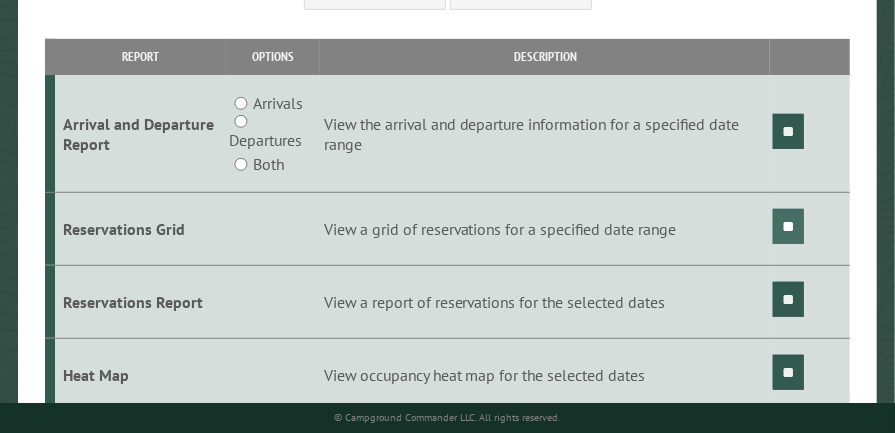 click on "**" at bounding box center [788, 226] 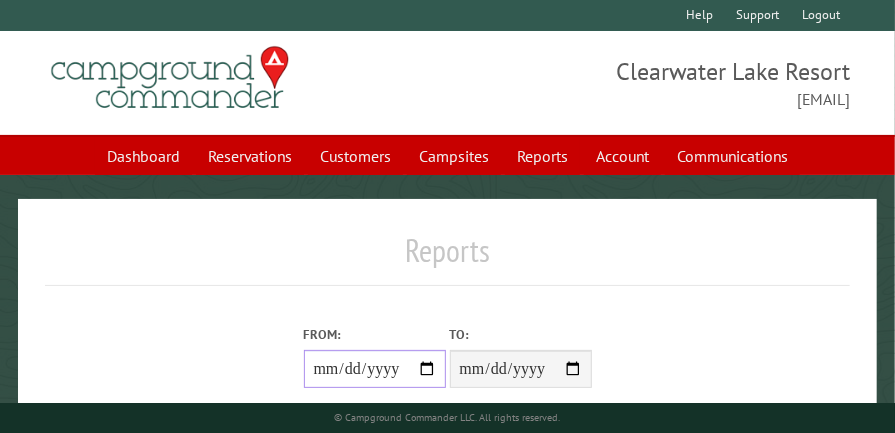 click on "**********" at bounding box center [375, 369] 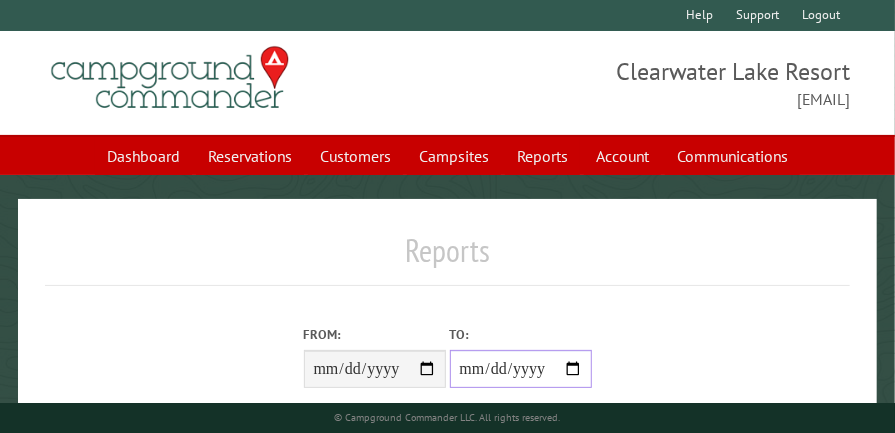 click on "**********" at bounding box center (521, 369) 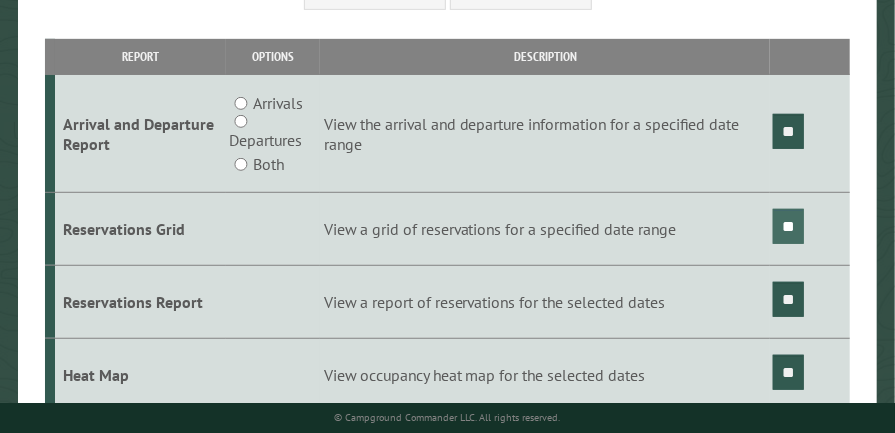 click on "**" at bounding box center (788, 226) 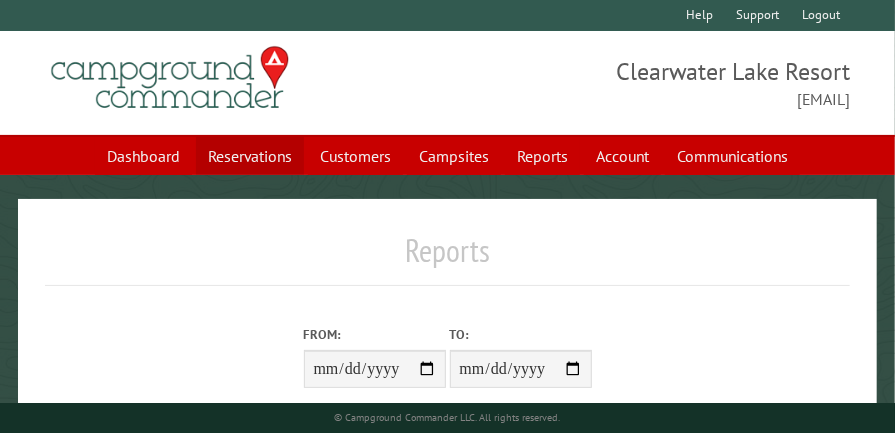 click on "Reservations" at bounding box center (250, 156) 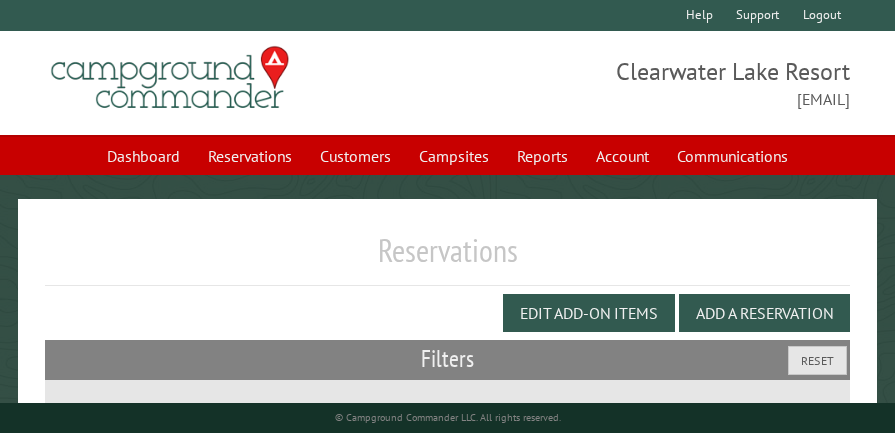 scroll, scrollTop: 0, scrollLeft: 0, axis: both 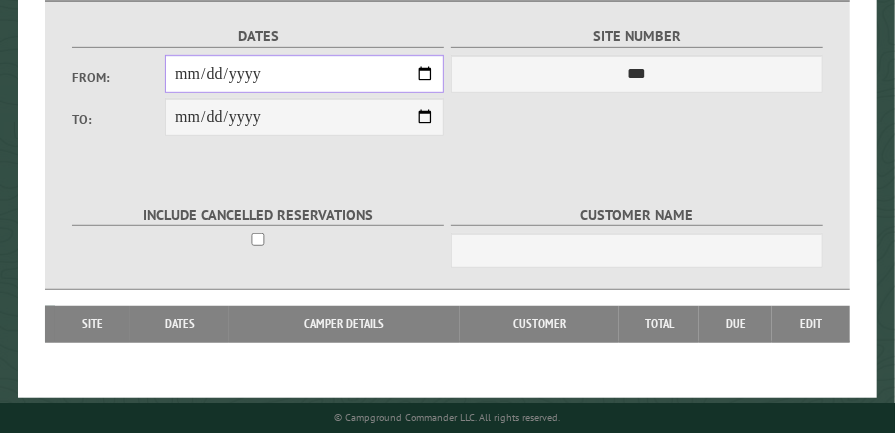 click on "From:" at bounding box center (304, 74) 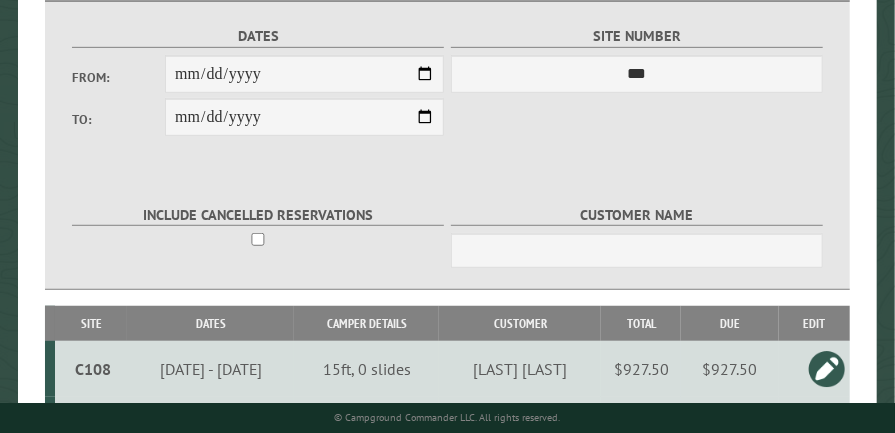 click on "**********" at bounding box center [447, 221] 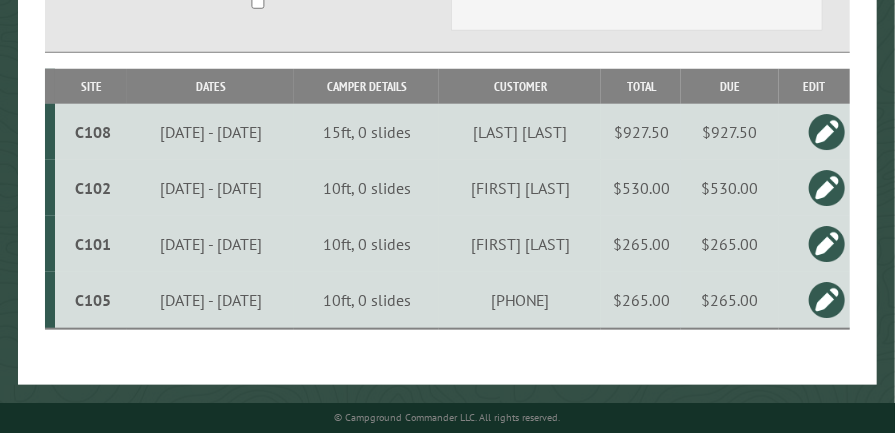 scroll, scrollTop: 619, scrollLeft: 0, axis: vertical 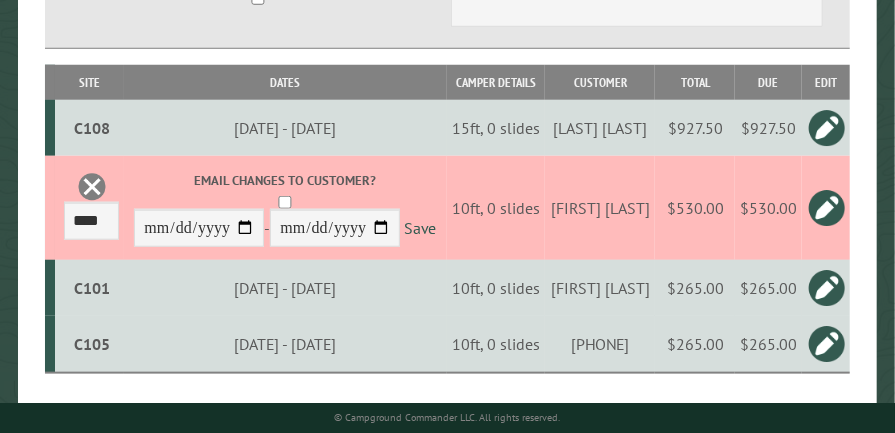 click on "$530.00" at bounding box center (768, 208) 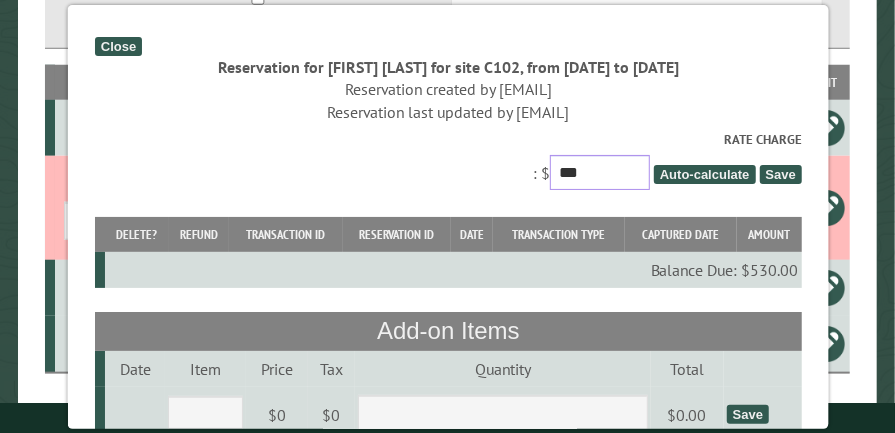click on "***" at bounding box center [599, 172] 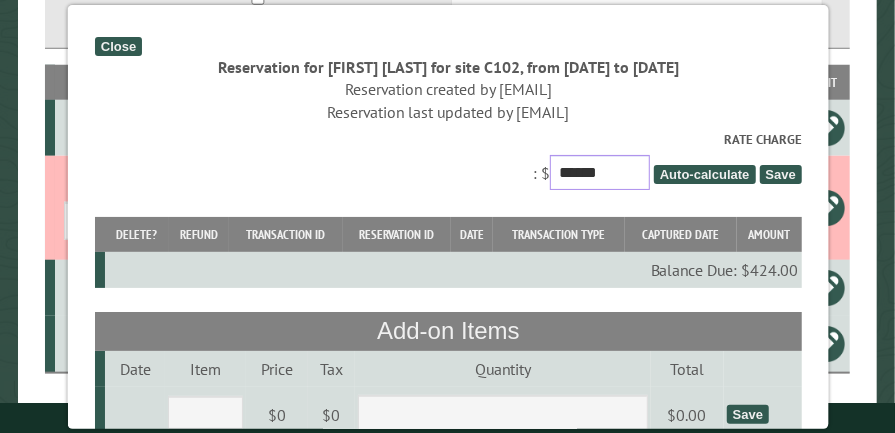 type on "******" 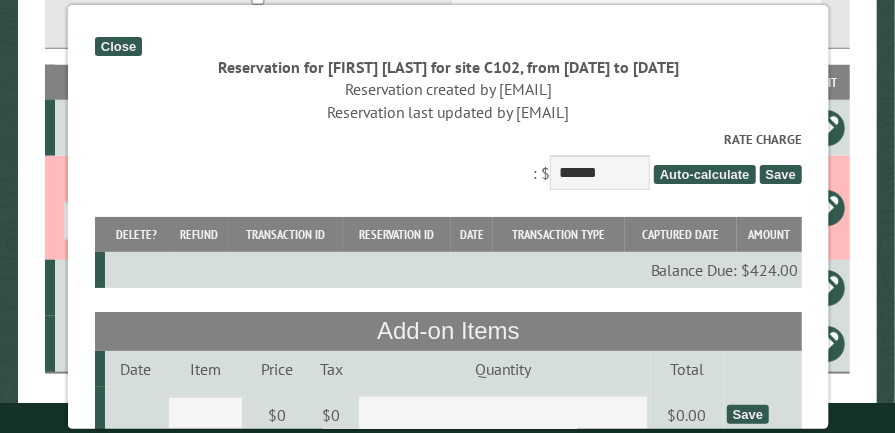 click on "Save" at bounding box center [780, 174] 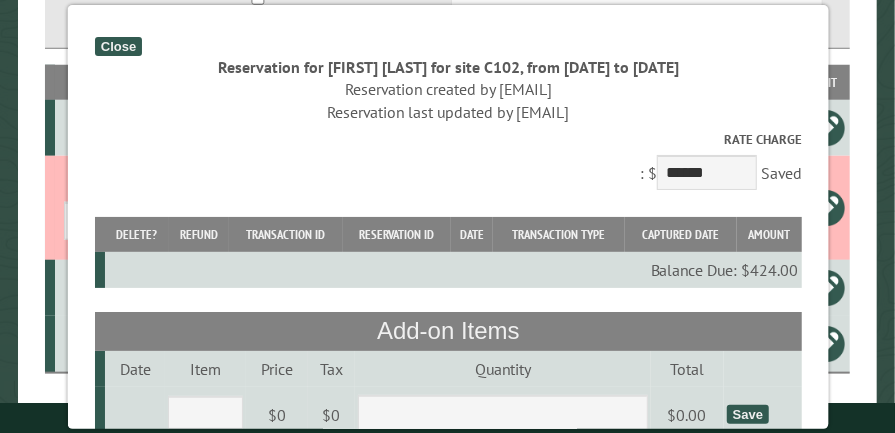 click on "Close" at bounding box center [117, 46] 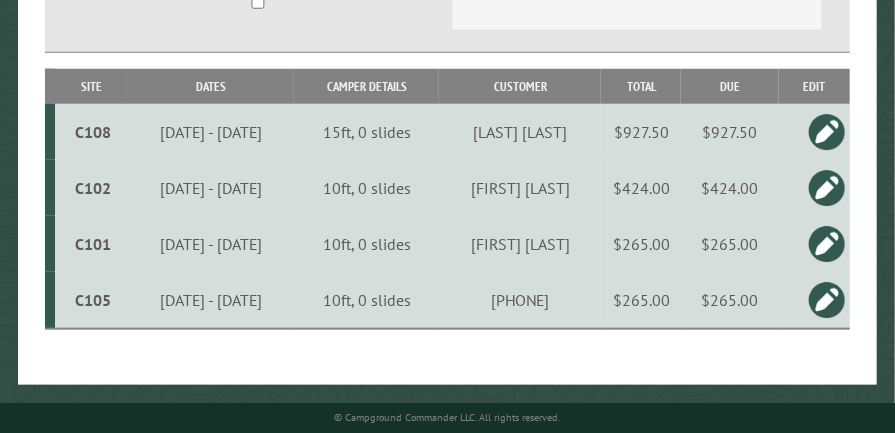 scroll, scrollTop: 240, scrollLeft: 0, axis: vertical 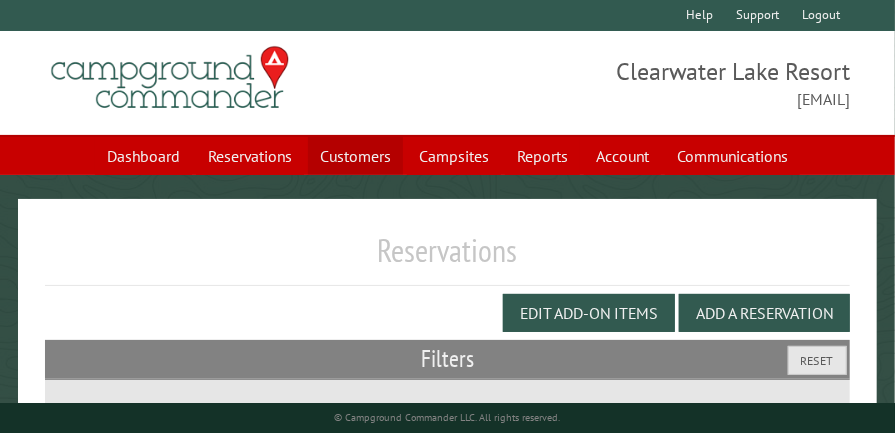 click on "Customers" at bounding box center (355, 156) 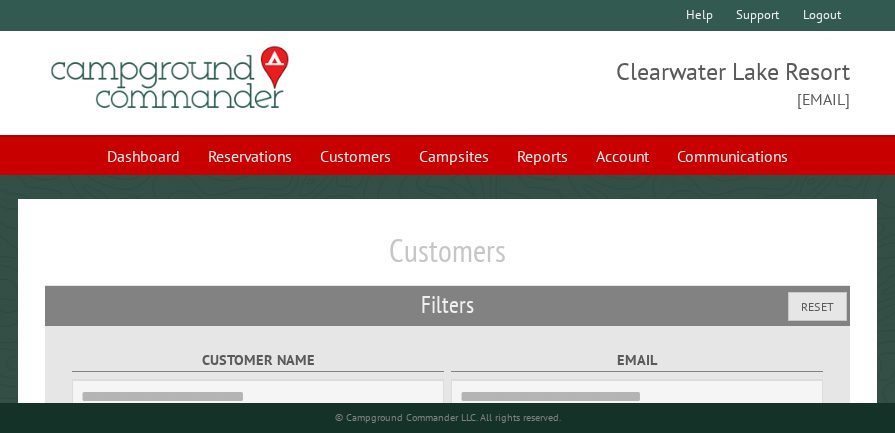 scroll, scrollTop: 282, scrollLeft: 0, axis: vertical 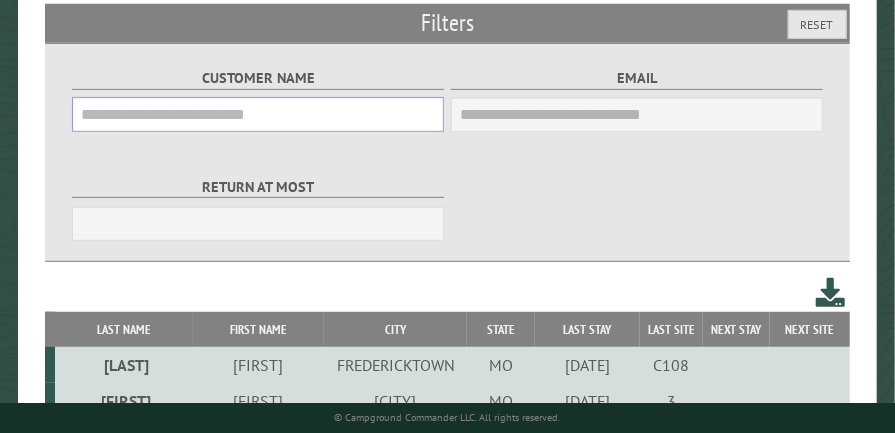 click on "Customer Name" at bounding box center [258, 114] 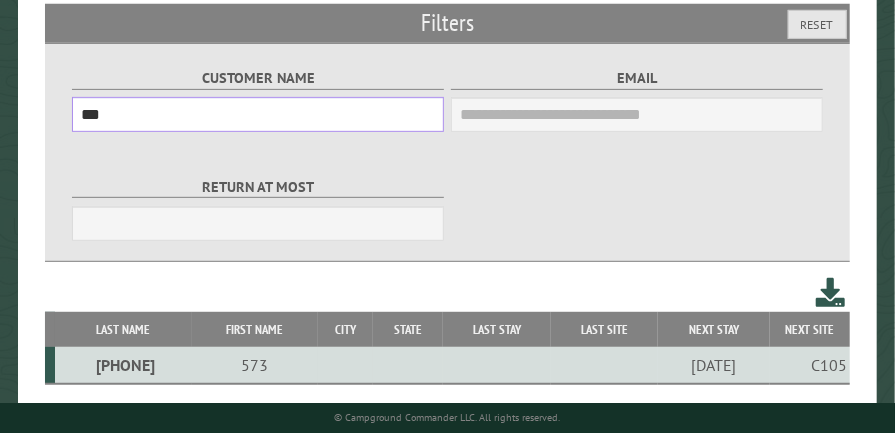 type on "***" 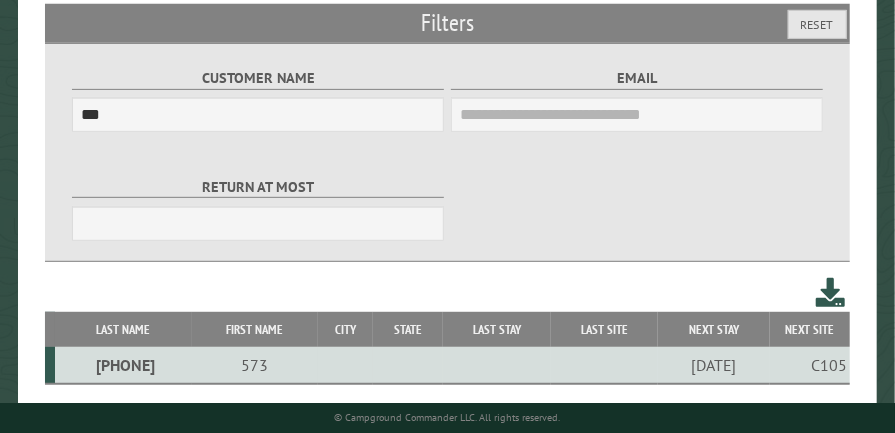 click on "[PHONE]" at bounding box center (123, 365) 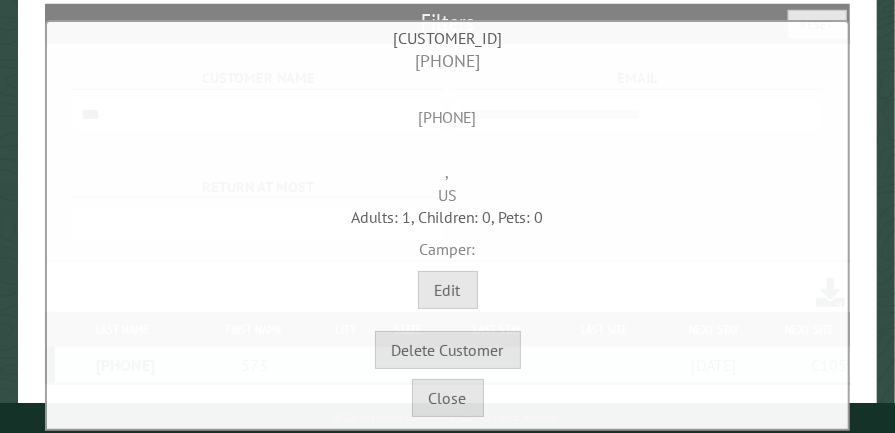 click on "[PHONE]" at bounding box center [448, 101] 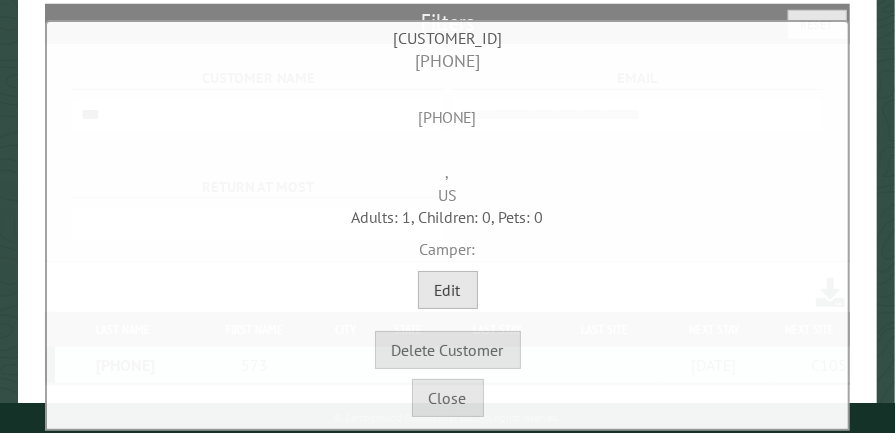 click on "Edit" at bounding box center (448, 290) 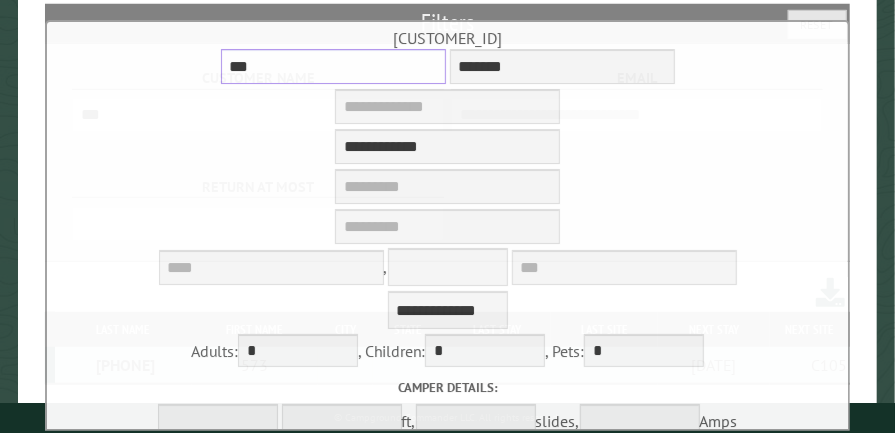 click on "***" at bounding box center (333, 66) 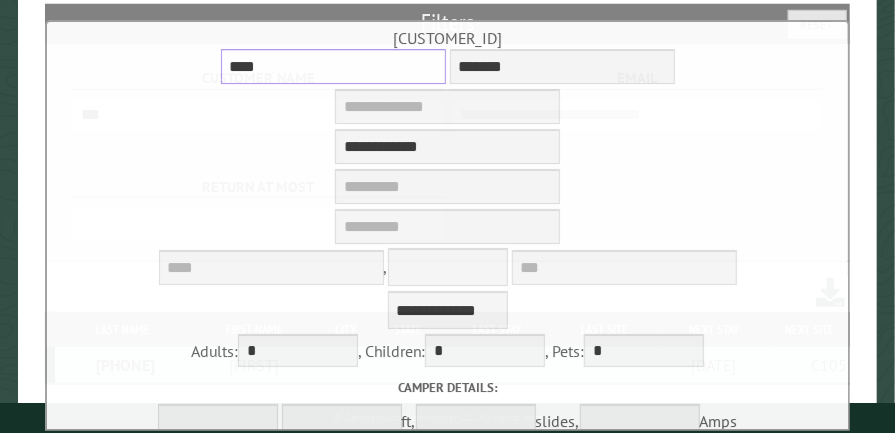 type on "****" 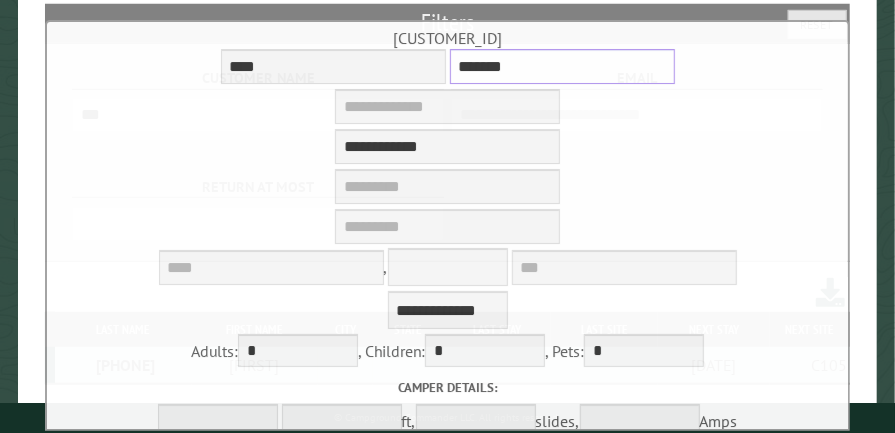 click on "*******" at bounding box center [562, 66] 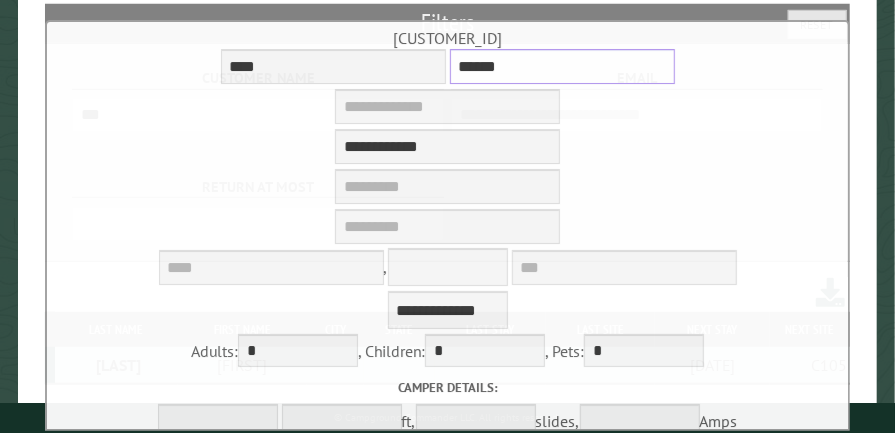 type on "******" 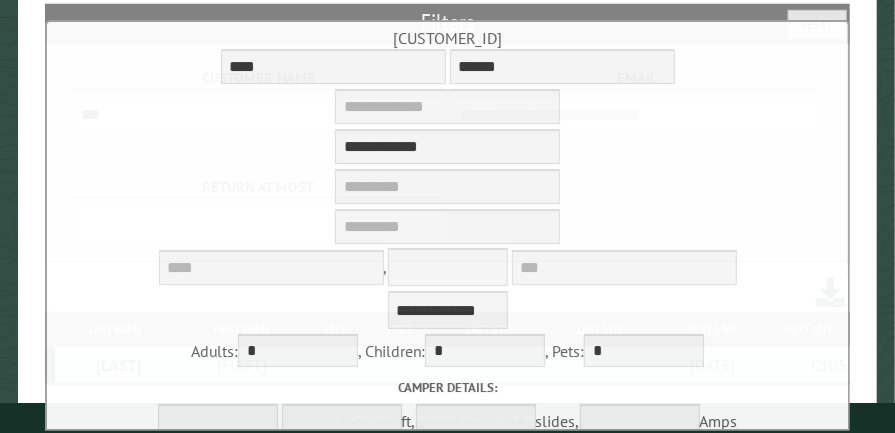 click on "**********" at bounding box center (448, 129) 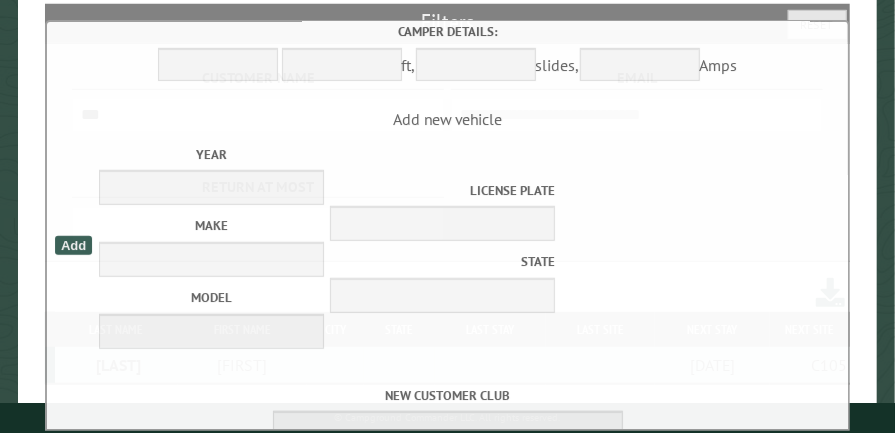 scroll, scrollTop: 713, scrollLeft: 0, axis: vertical 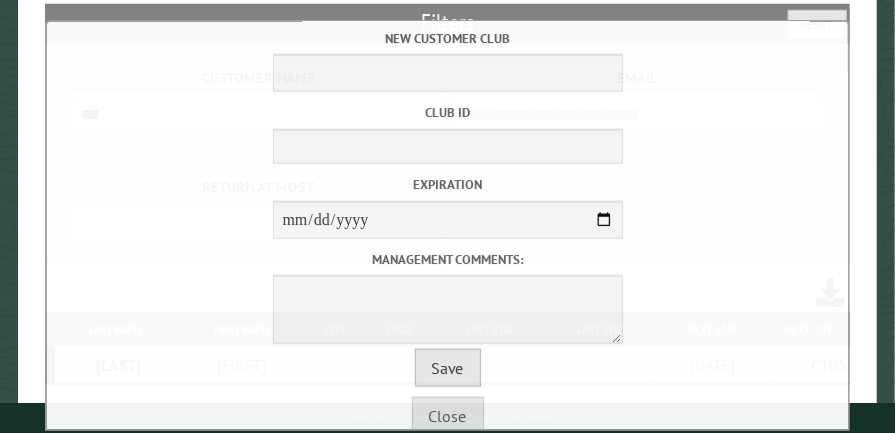 click on "Save" at bounding box center [448, 368] 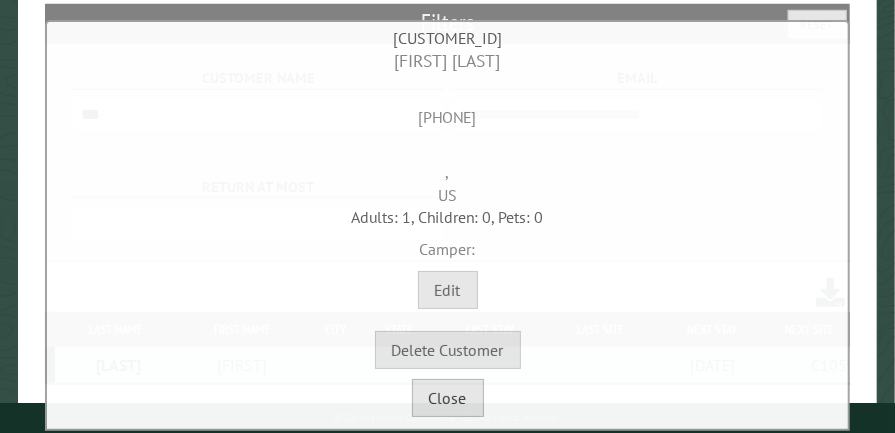 click on "Close" at bounding box center (448, 398) 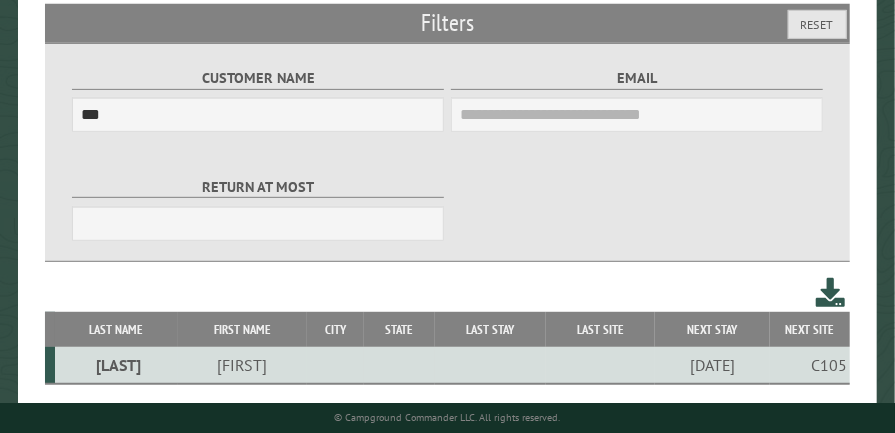 scroll, scrollTop: 0, scrollLeft: 0, axis: both 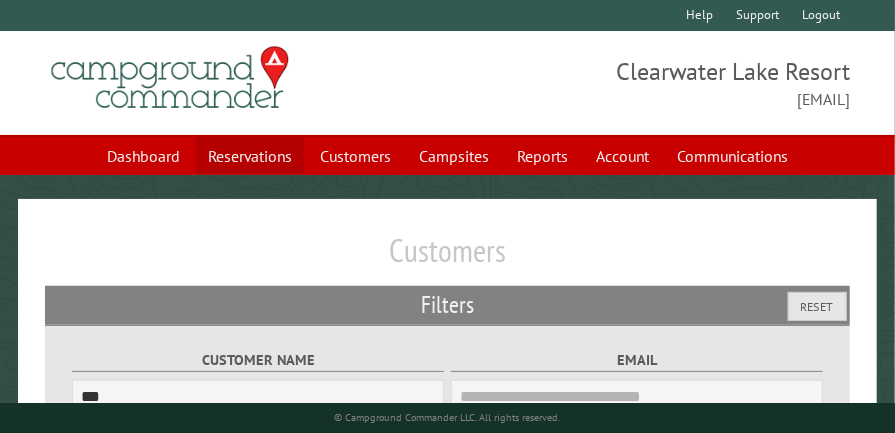 click on "Reservations" at bounding box center [250, 156] 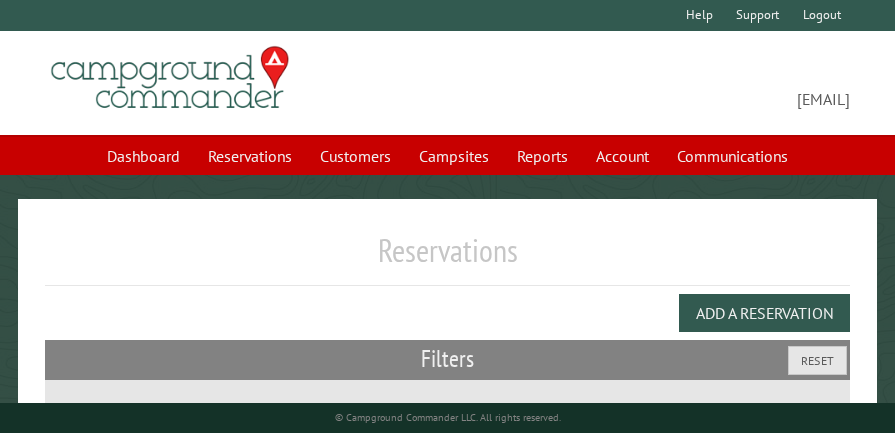 scroll, scrollTop: 0, scrollLeft: 0, axis: both 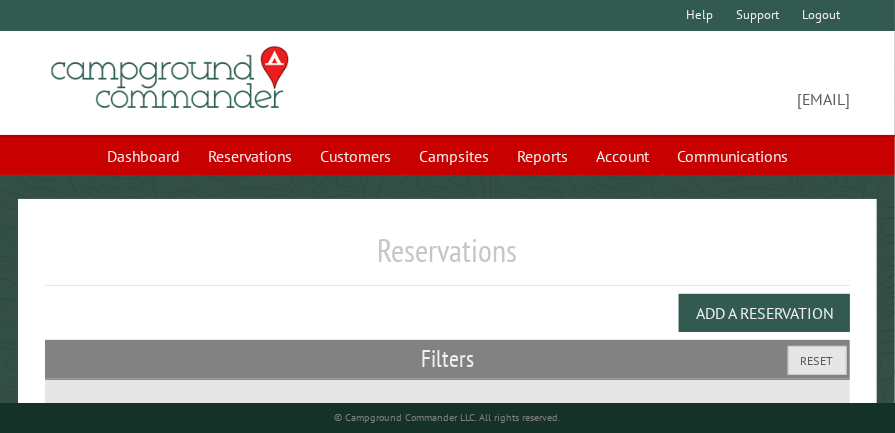 select on "***" 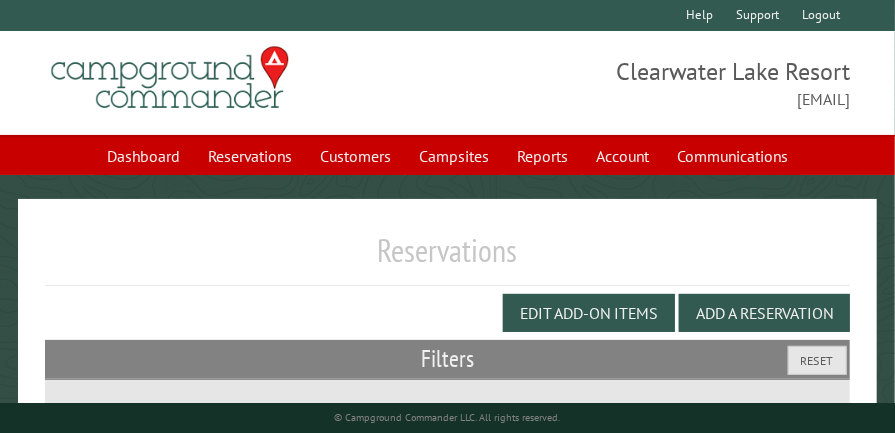 scroll, scrollTop: 378, scrollLeft: 0, axis: vertical 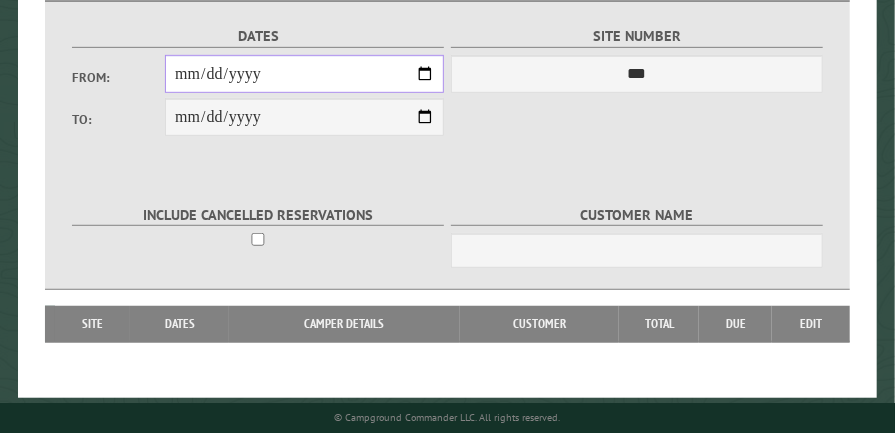 click on "From:" at bounding box center [304, 74] 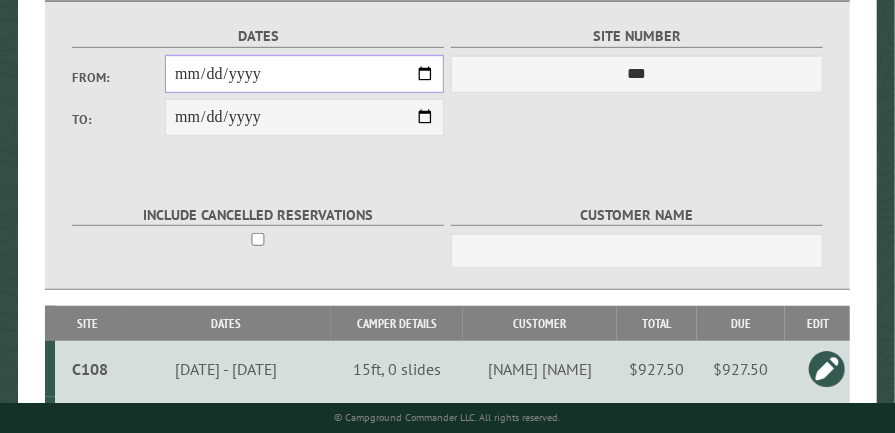 scroll, scrollTop: 757, scrollLeft: 0, axis: vertical 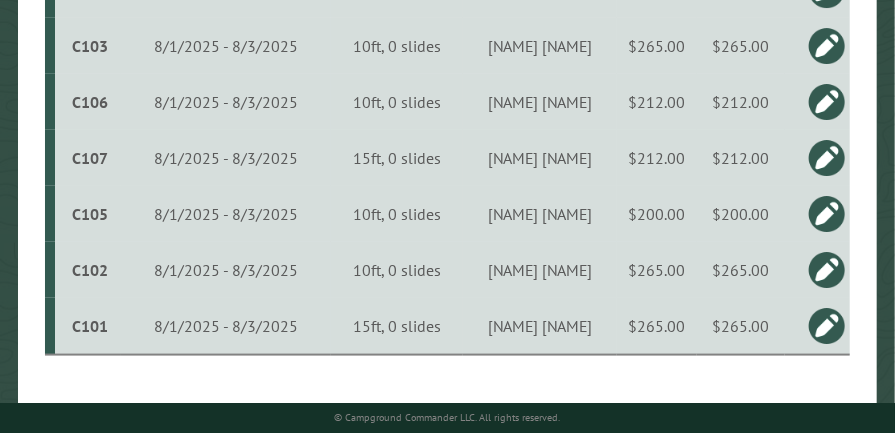 click on "$265.00" at bounding box center (657, 326) 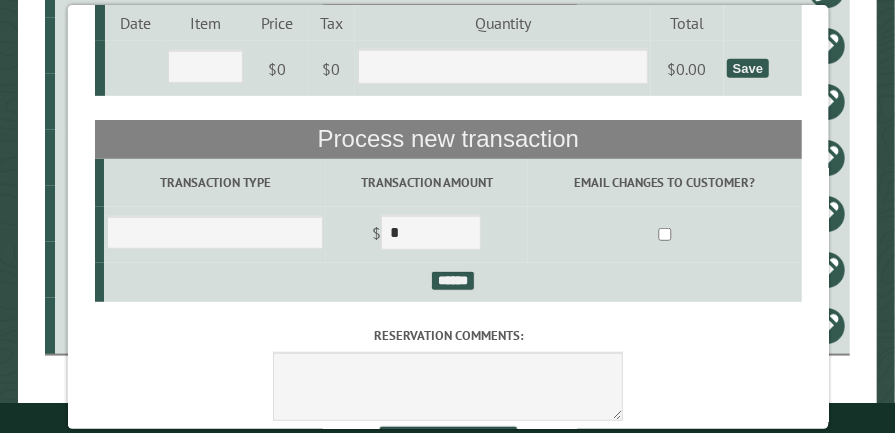 scroll, scrollTop: 0, scrollLeft: 0, axis: both 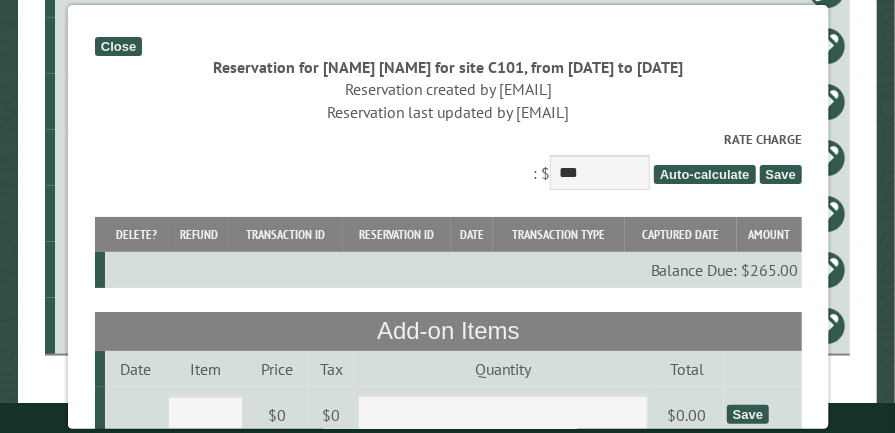 click on "Close" at bounding box center (117, 46) 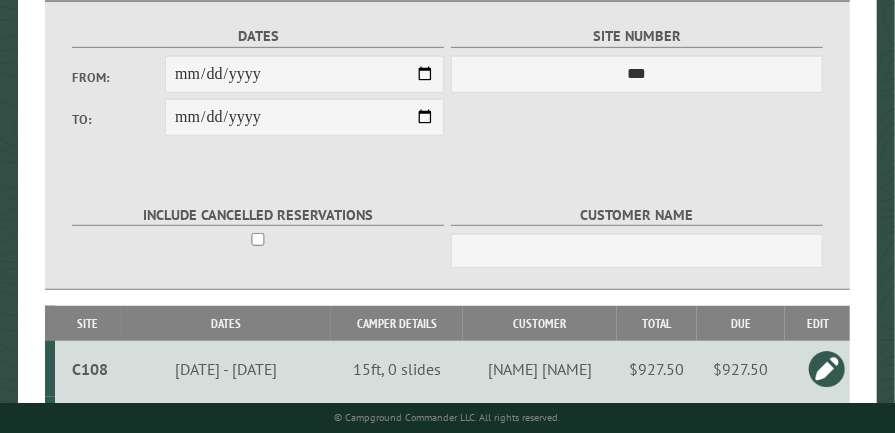 scroll, scrollTop: 0, scrollLeft: 0, axis: both 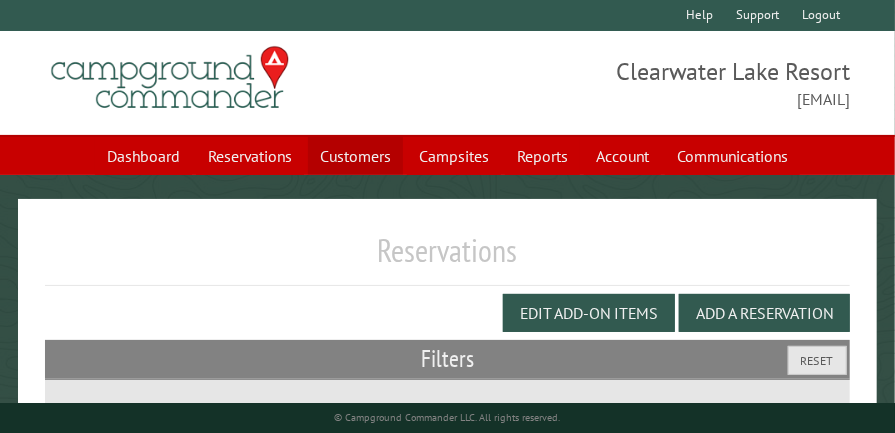 click on "Customers" at bounding box center [355, 156] 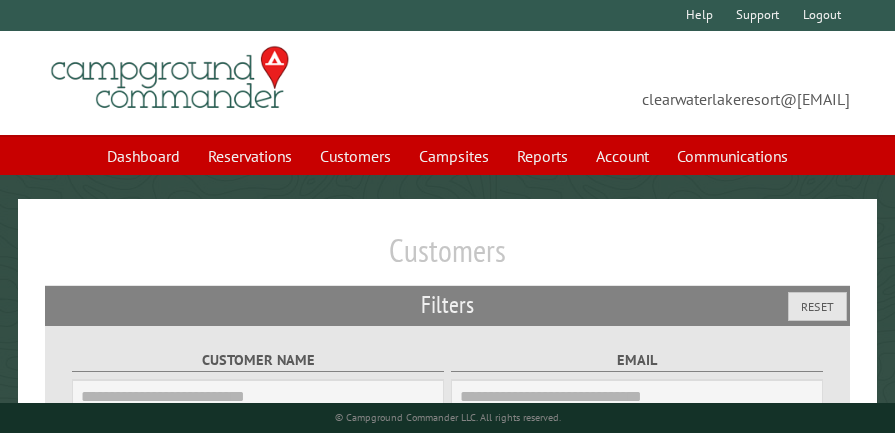 scroll, scrollTop: 0, scrollLeft: 0, axis: both 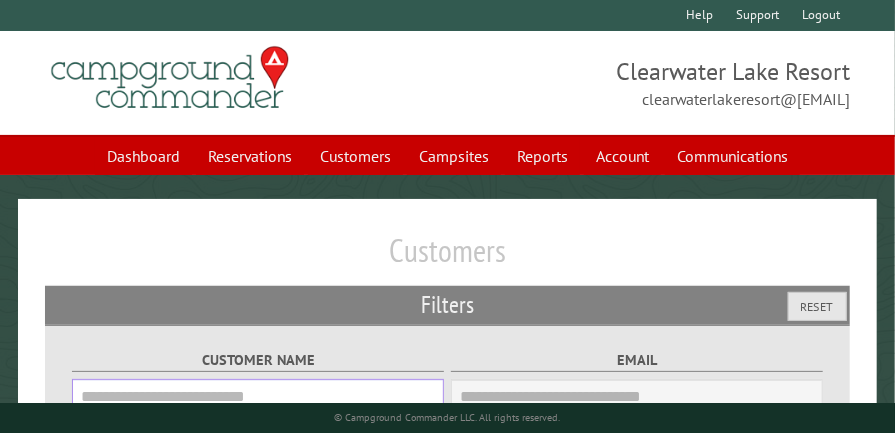 click on "Customer Name" at bounding box center (258, 396) 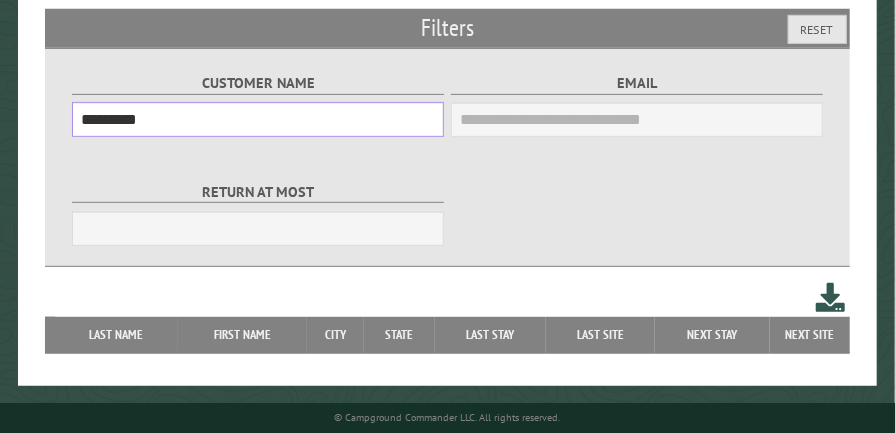 scroll, scrollTop: 282, scrollLeft: 0, axis: vertical 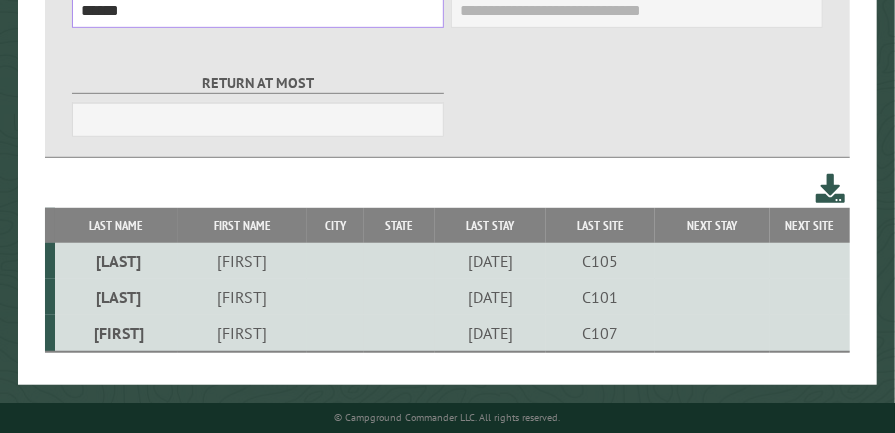 type on "******" 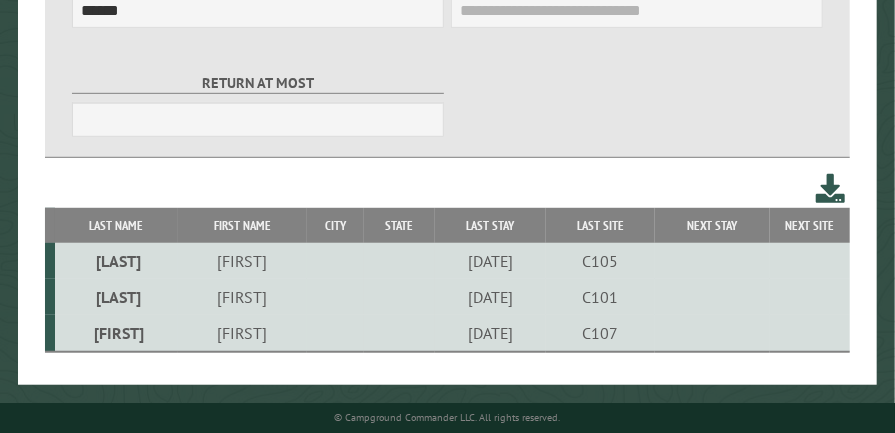 click on "sebastian" at bounding box center [242, 297] 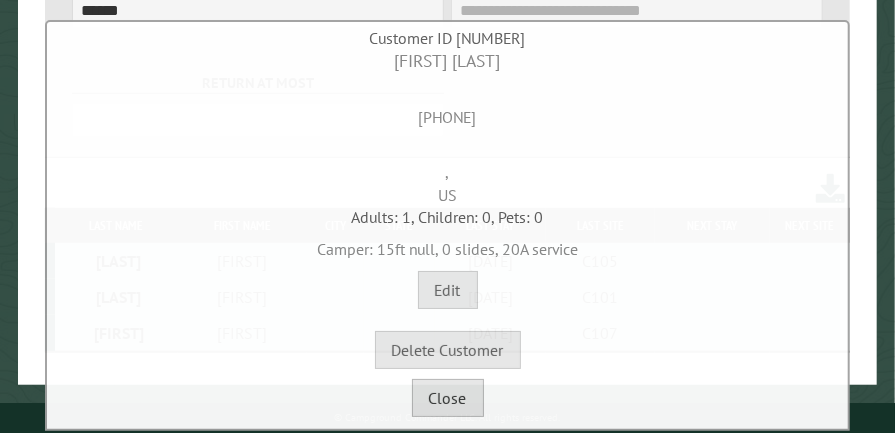 click on "Close" at bounding box center (448, 398) 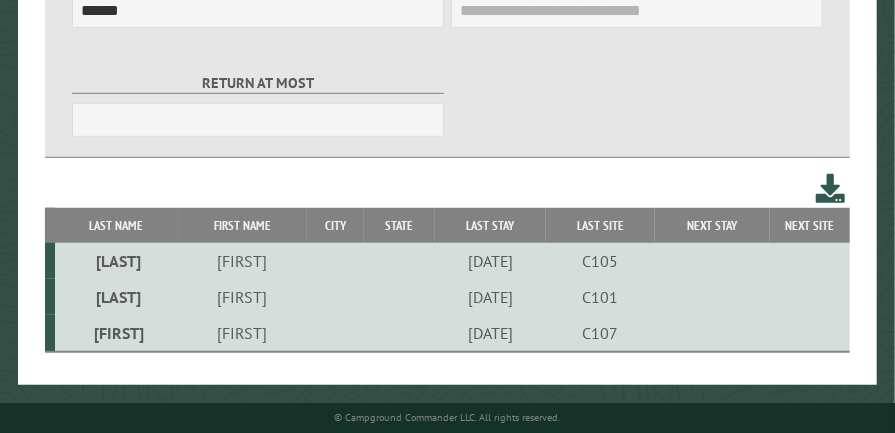 click on "**********" at bounding box center (447, 23) 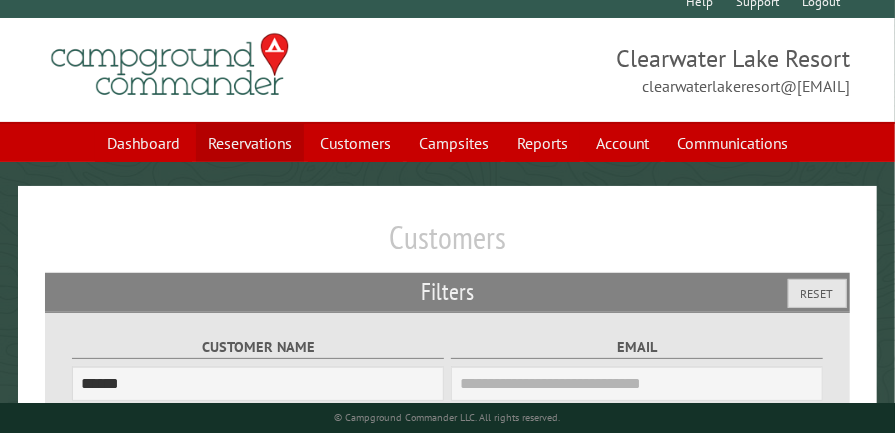 click on "Reservations" at bounding box center [250, 143] 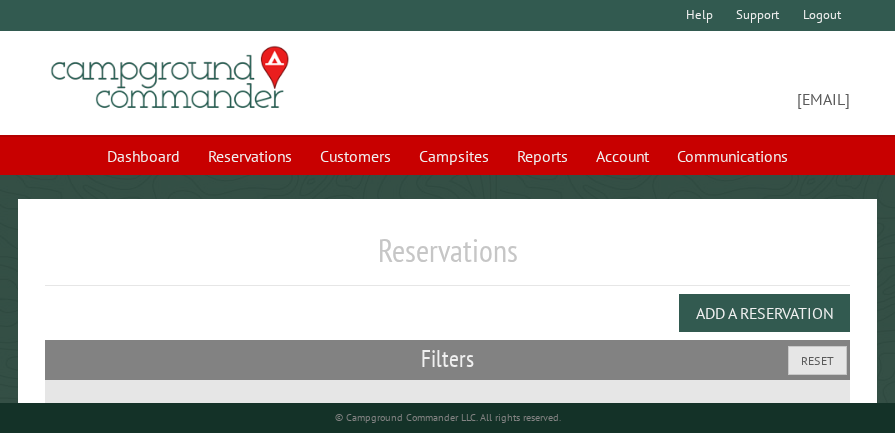 scroll, scrollTop: 0, scrollLeft: 0, axis: both 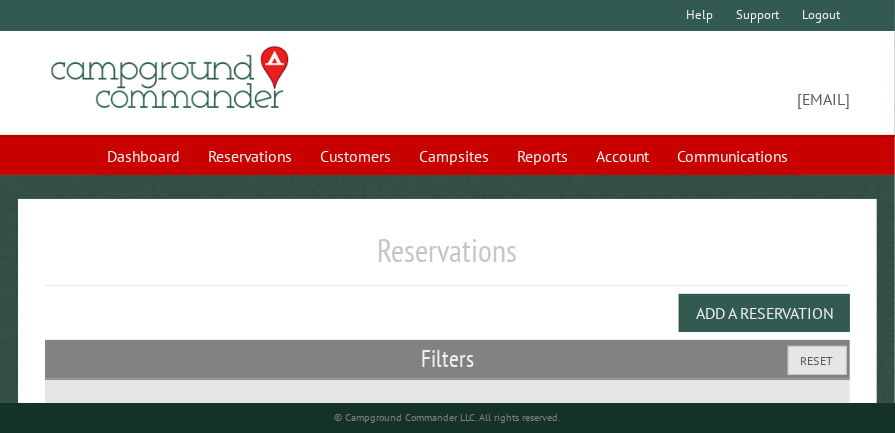 select on "***" 